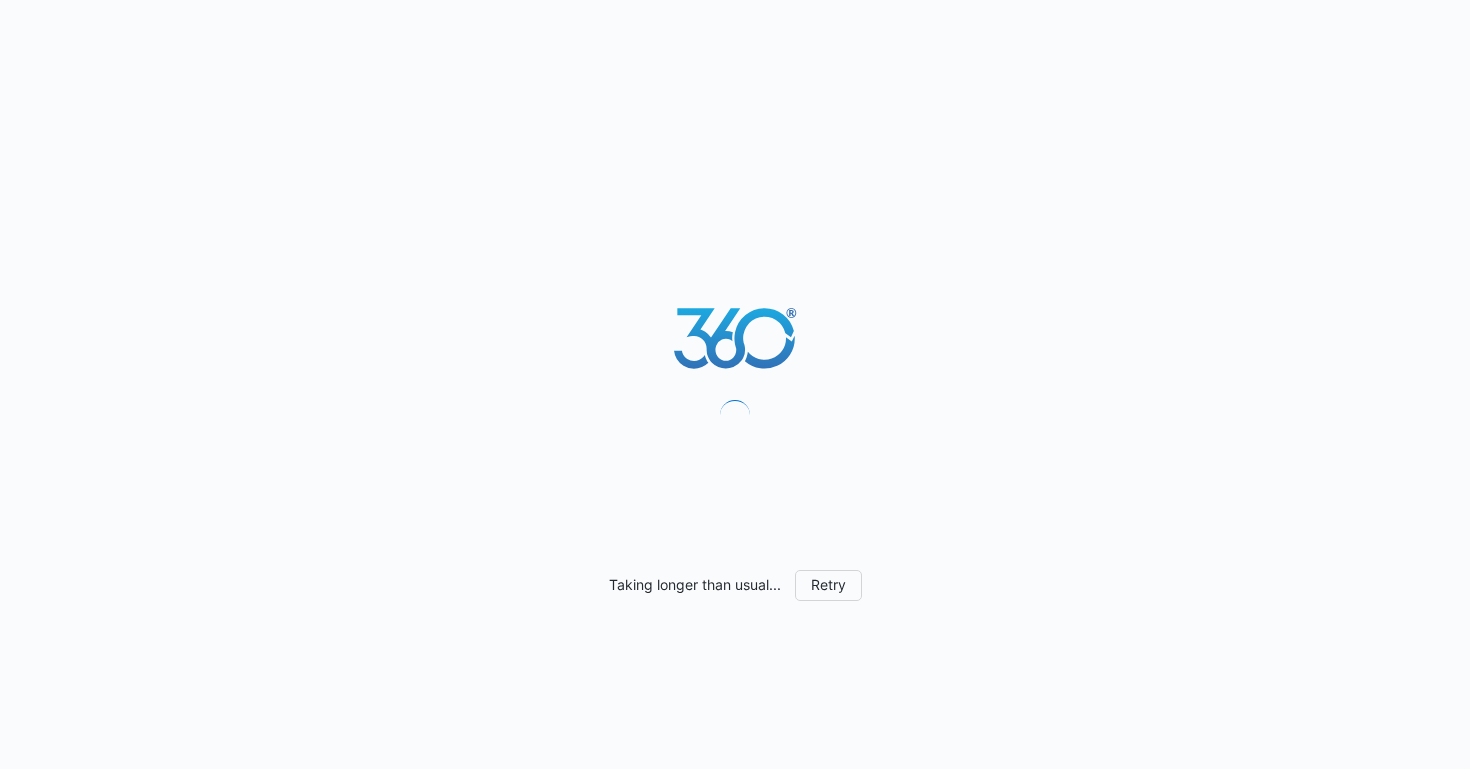 scroll, scrollTop: 0, scrollLeft: 0, axis: both 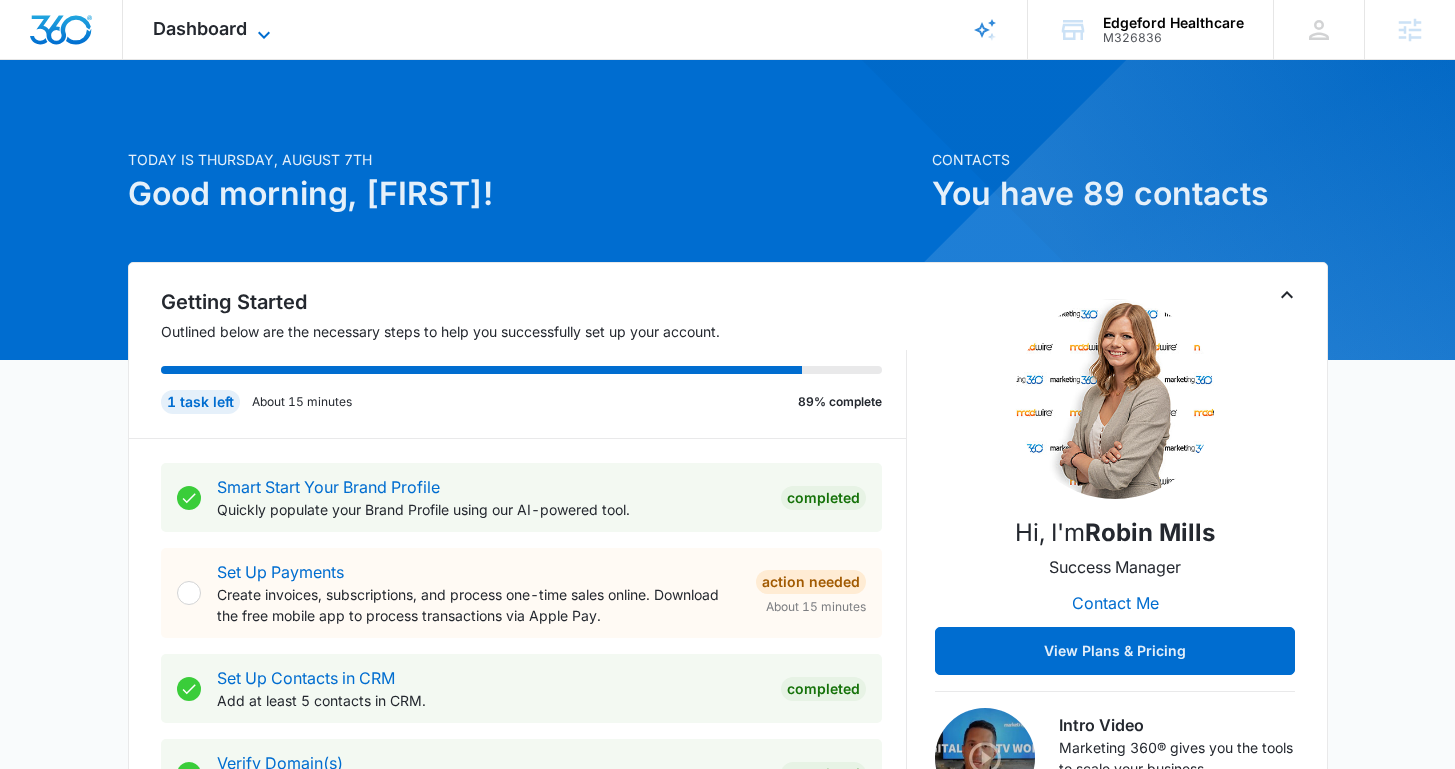 click on "Dashboard" at bounding box center (200, 28) 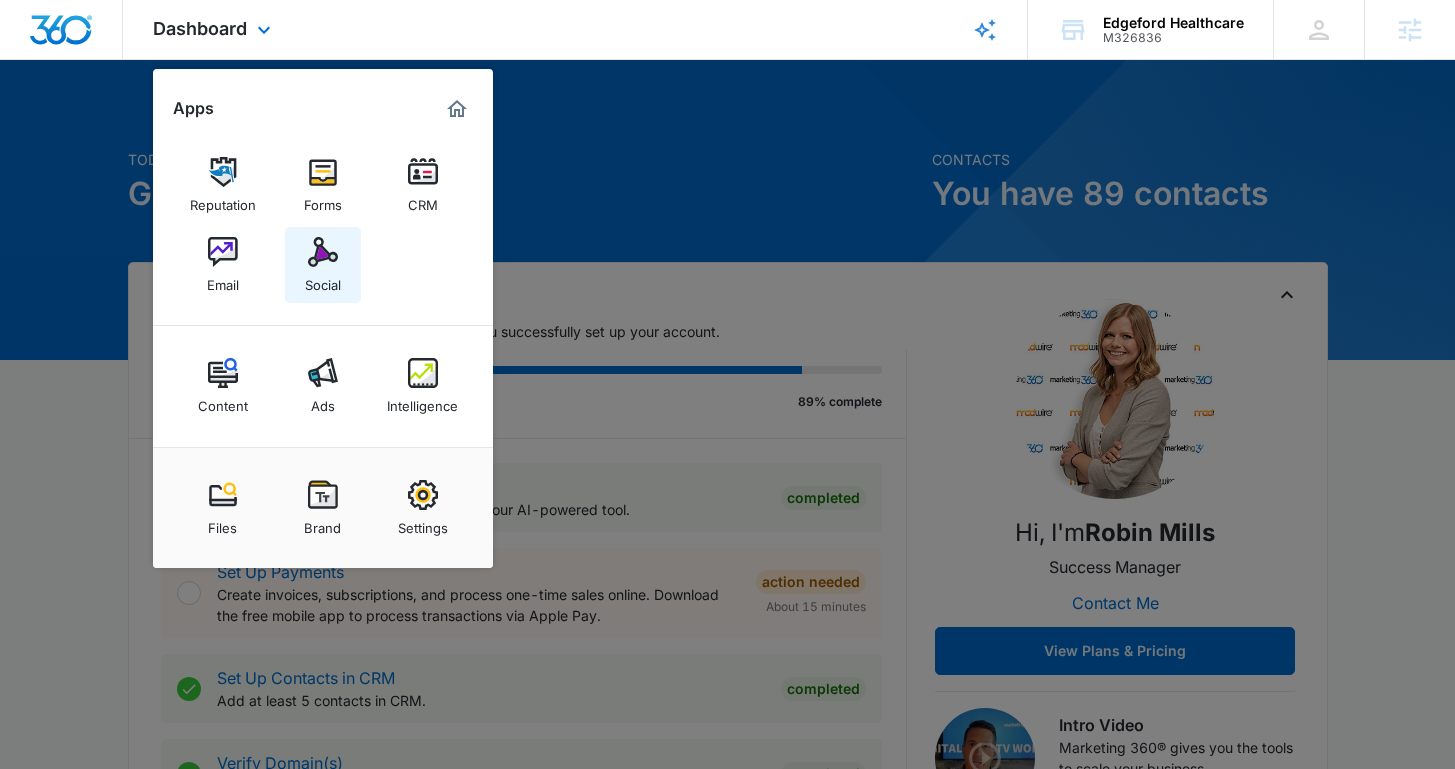 click at bounding box center [323, 252] 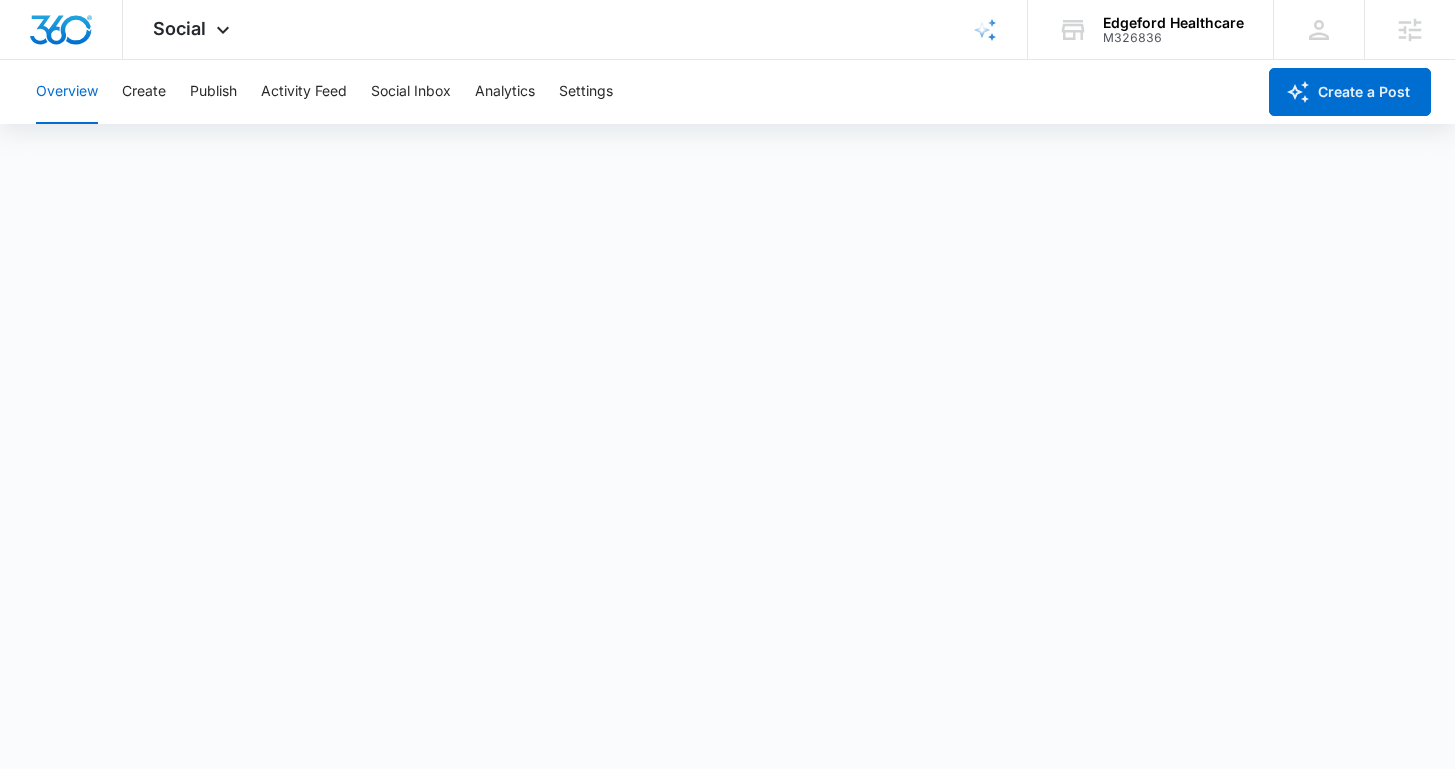 scroll, scrollTop: 5, scrollLeft: 0, axis: vertical 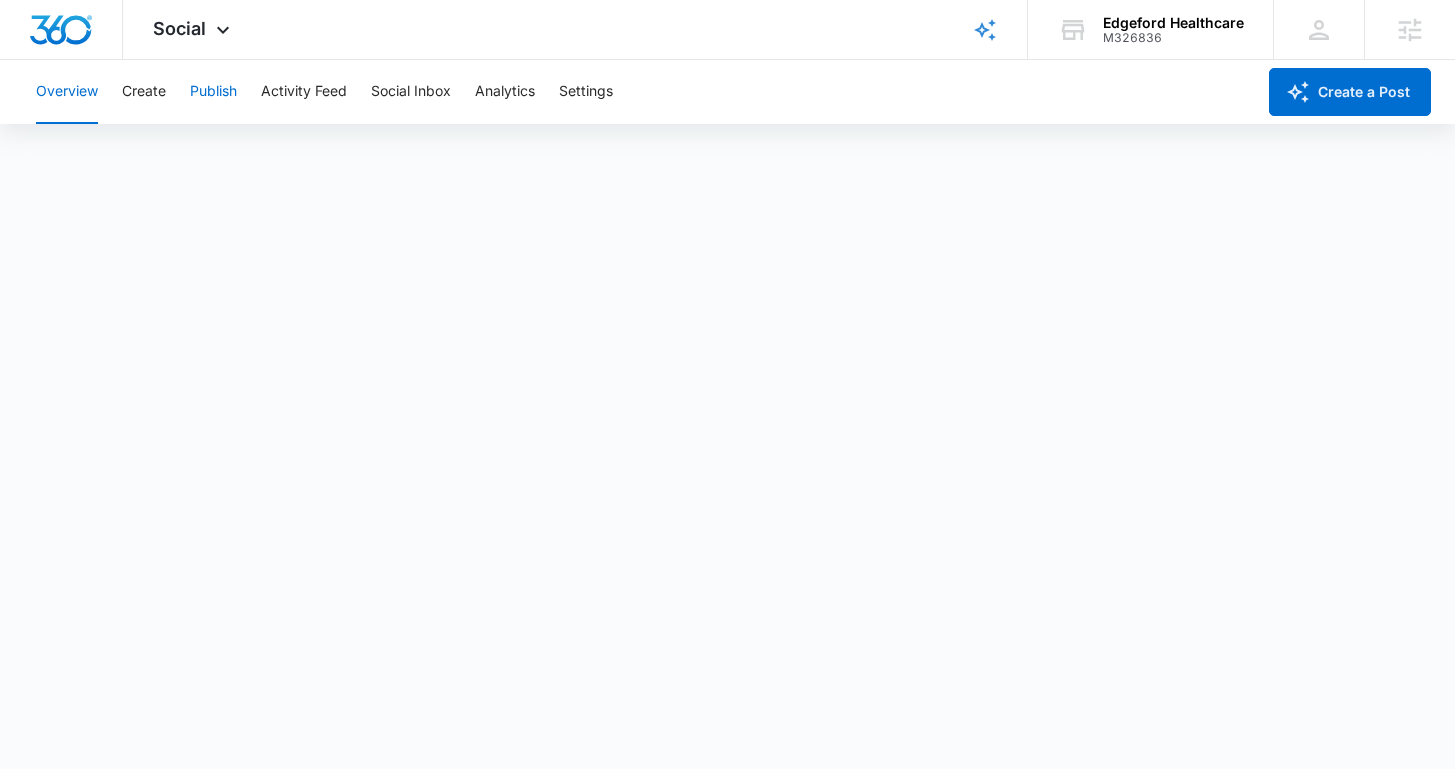 click on "Publish" at bounding box center [213, 92] 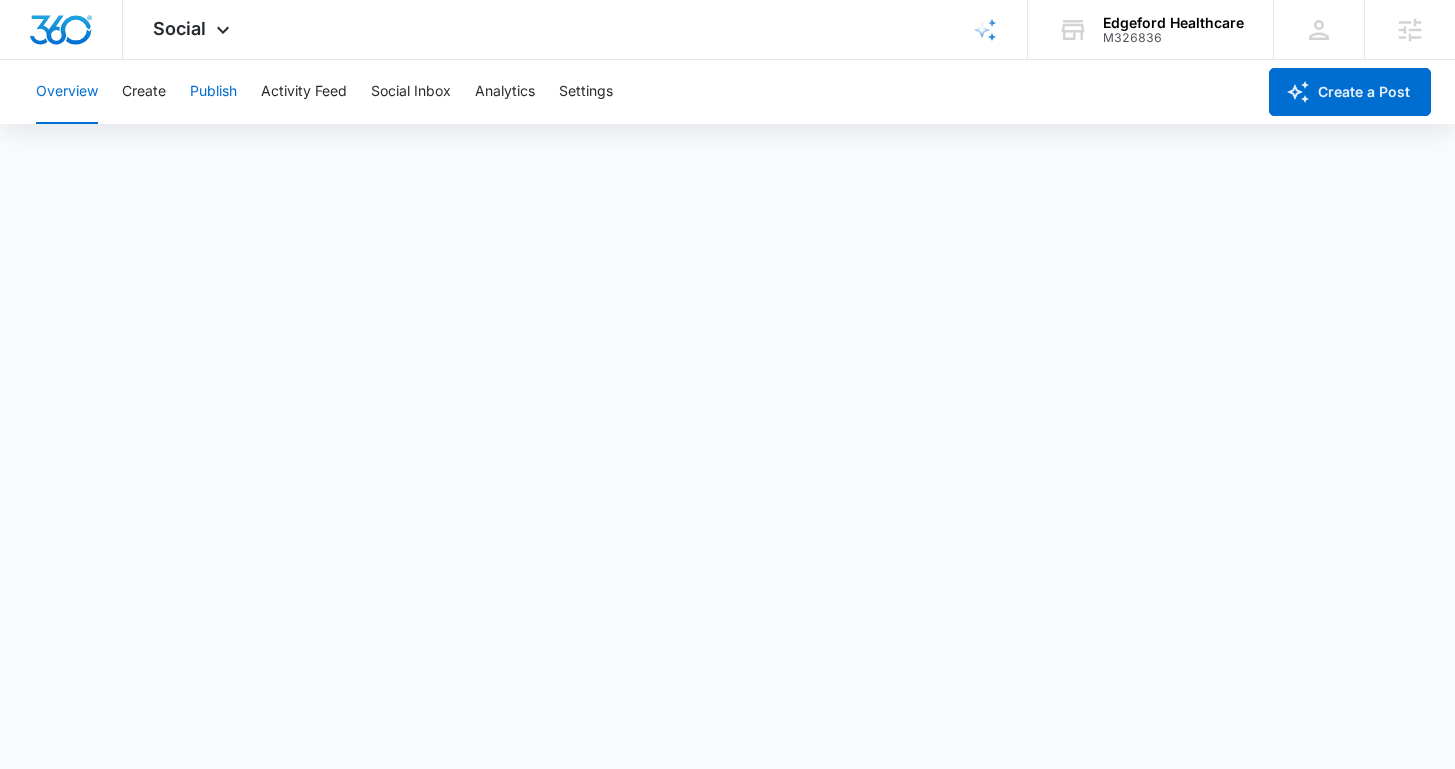 scroll, scrollTop: 0, scrollLeft: 0, axis: both 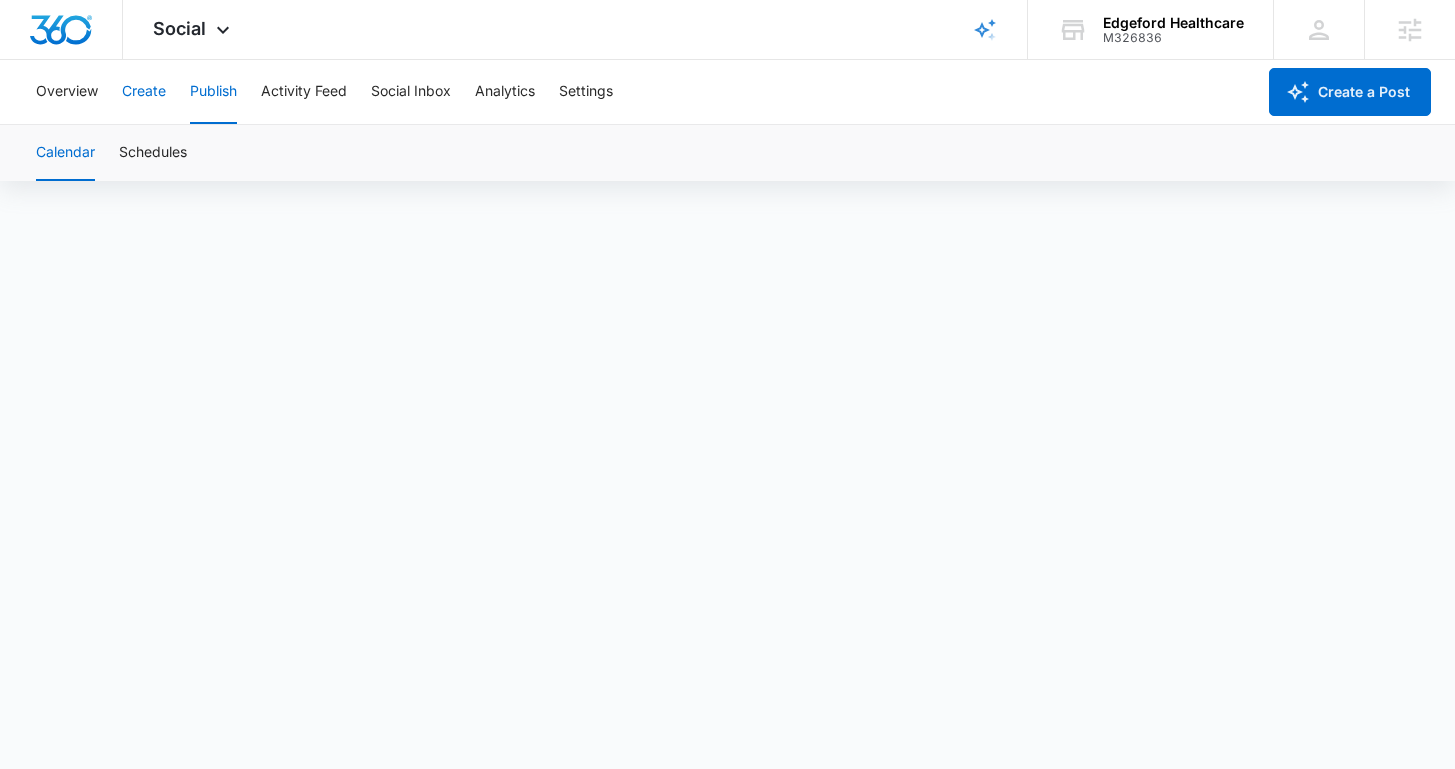 click on "Create" at bounding box center [144, 92] 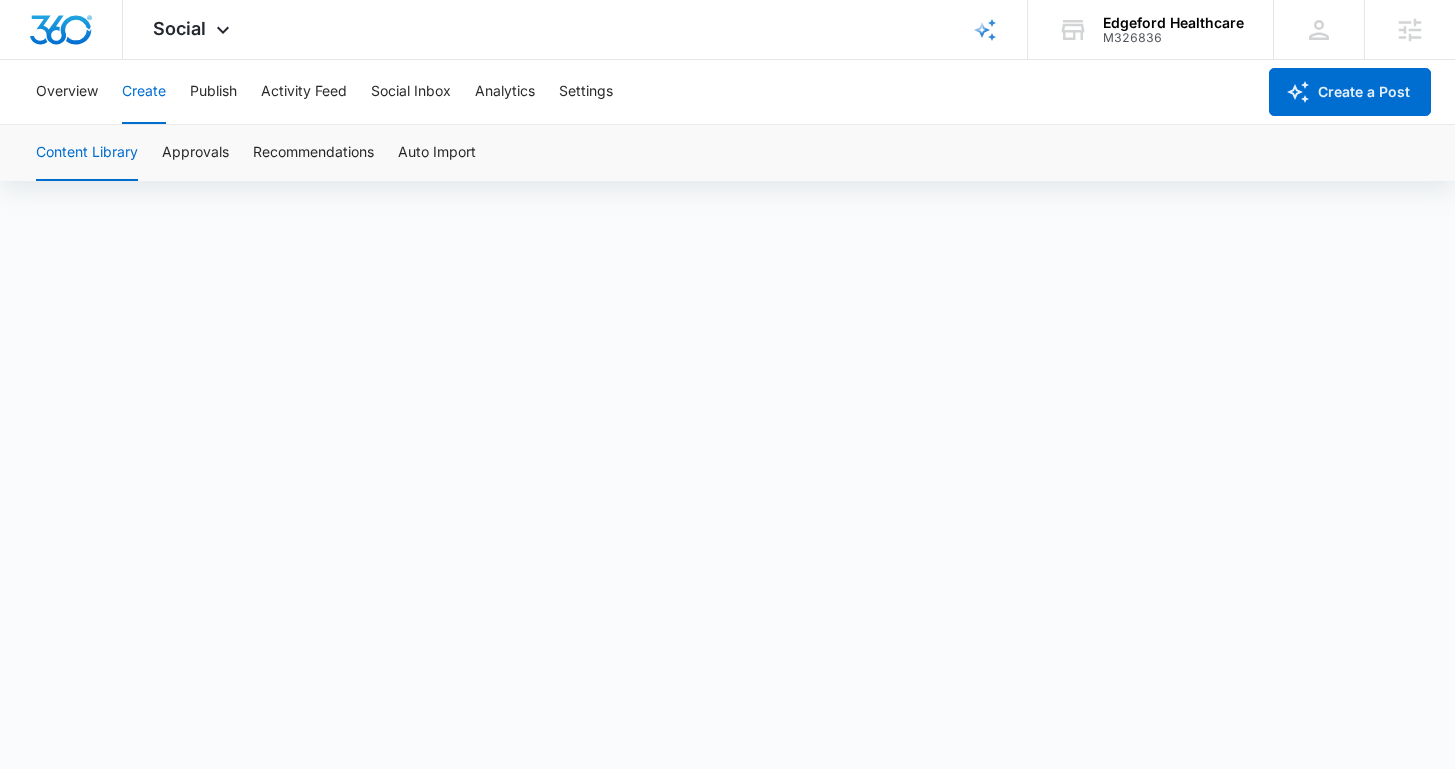 scroll, scrollTop: 0, scrollLeft: 0, axis: both 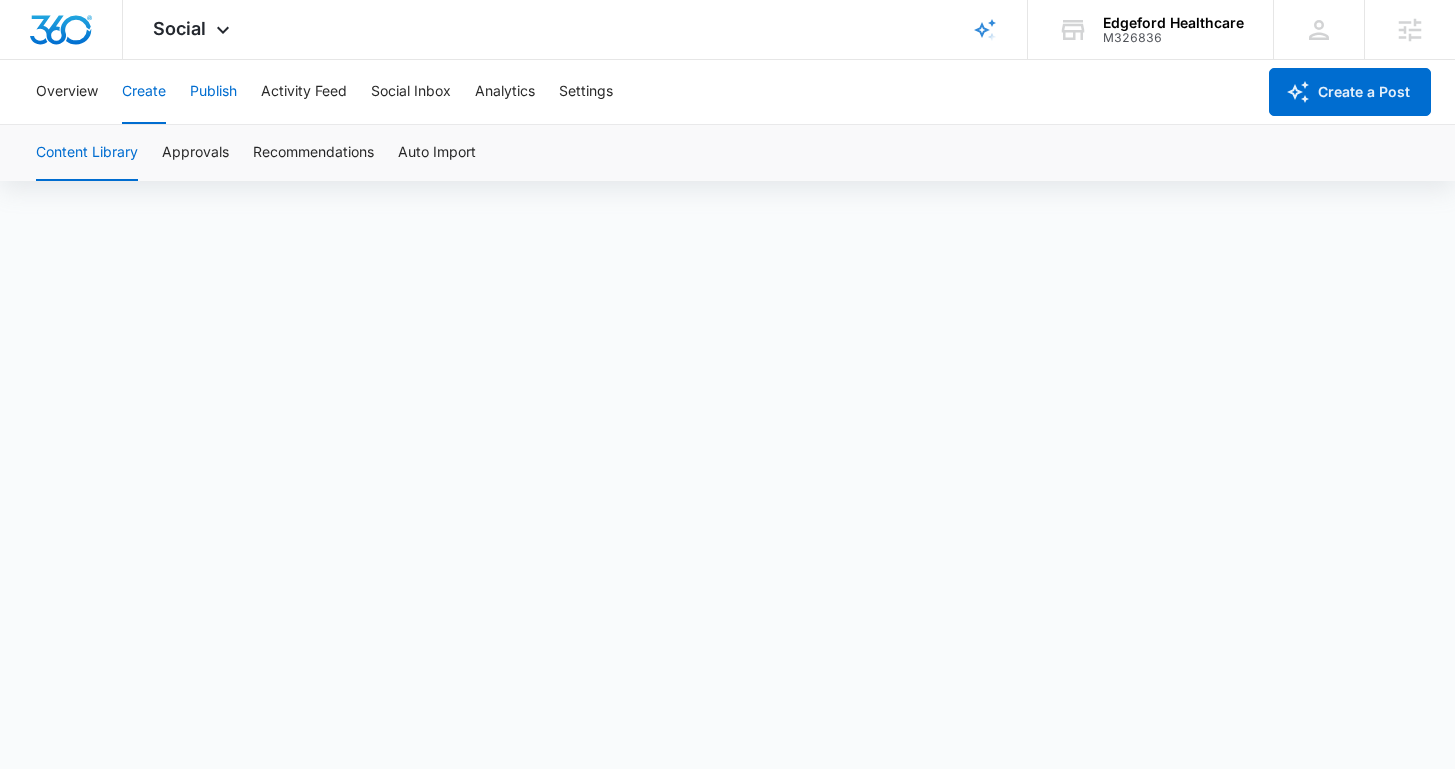 click on "Publish" at bounding box center (213, 92) 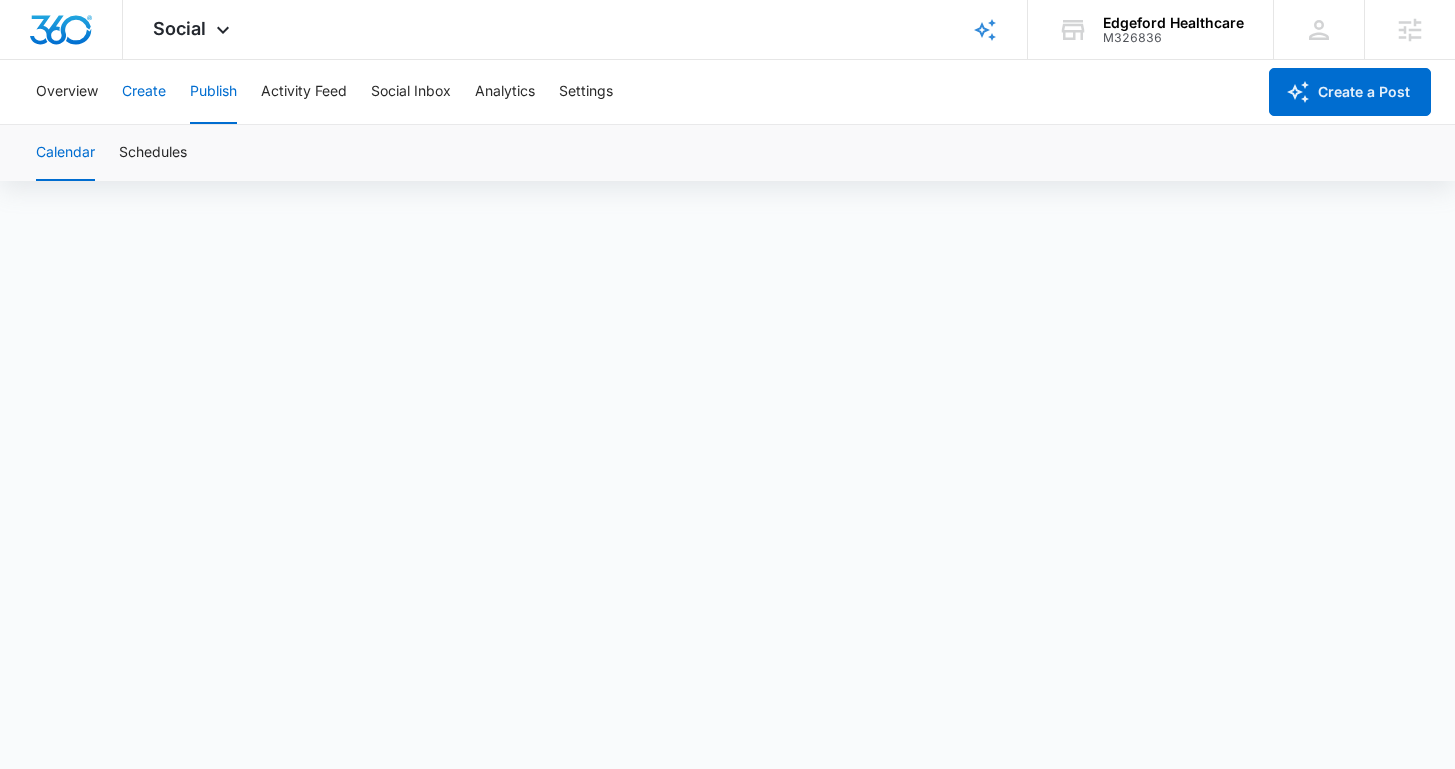 click on "Create" at bounding box center [144, 92] 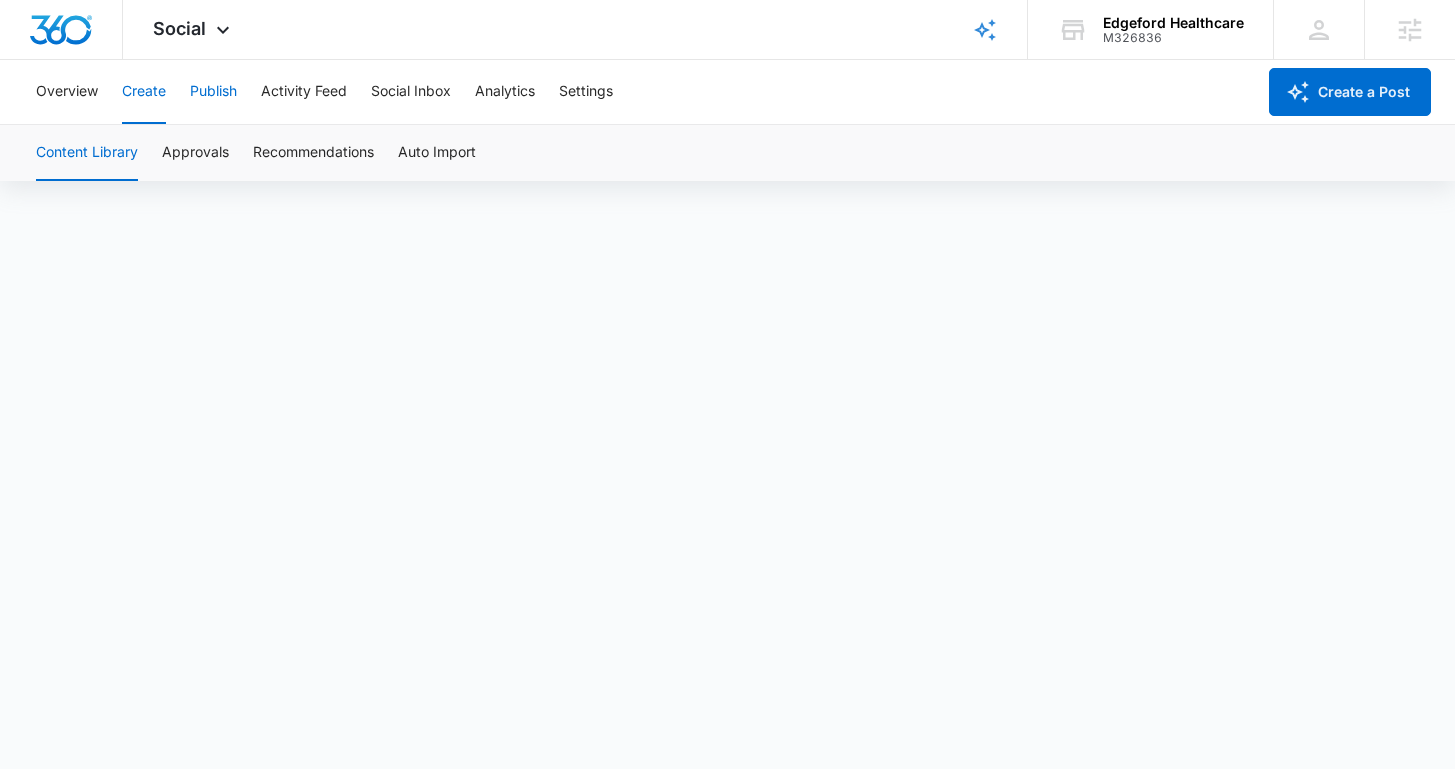 click on "Publish" at bounding box center [213, 92] 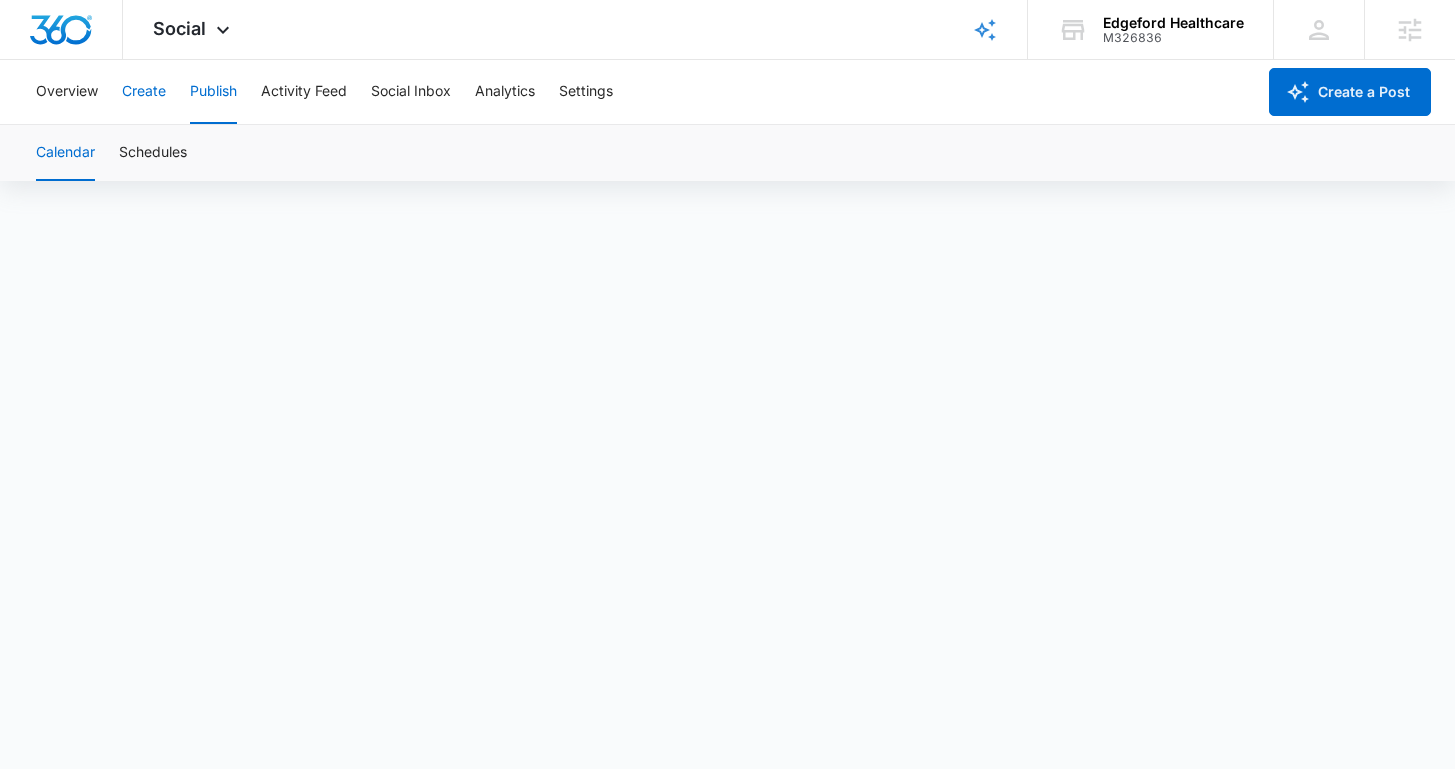 click on "Create" at bounding box center (144, 92) 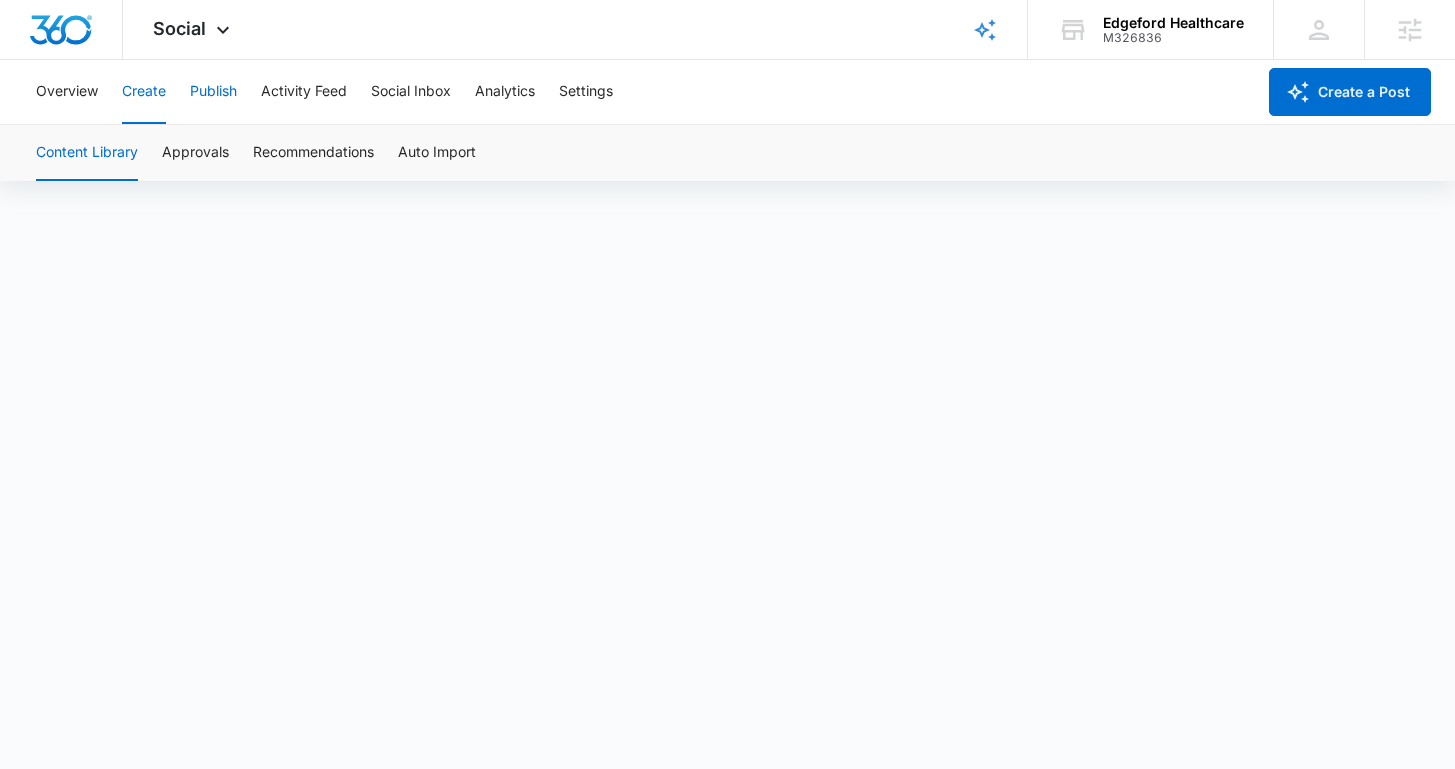 click on "Publish" at bounding box center (213, 92) 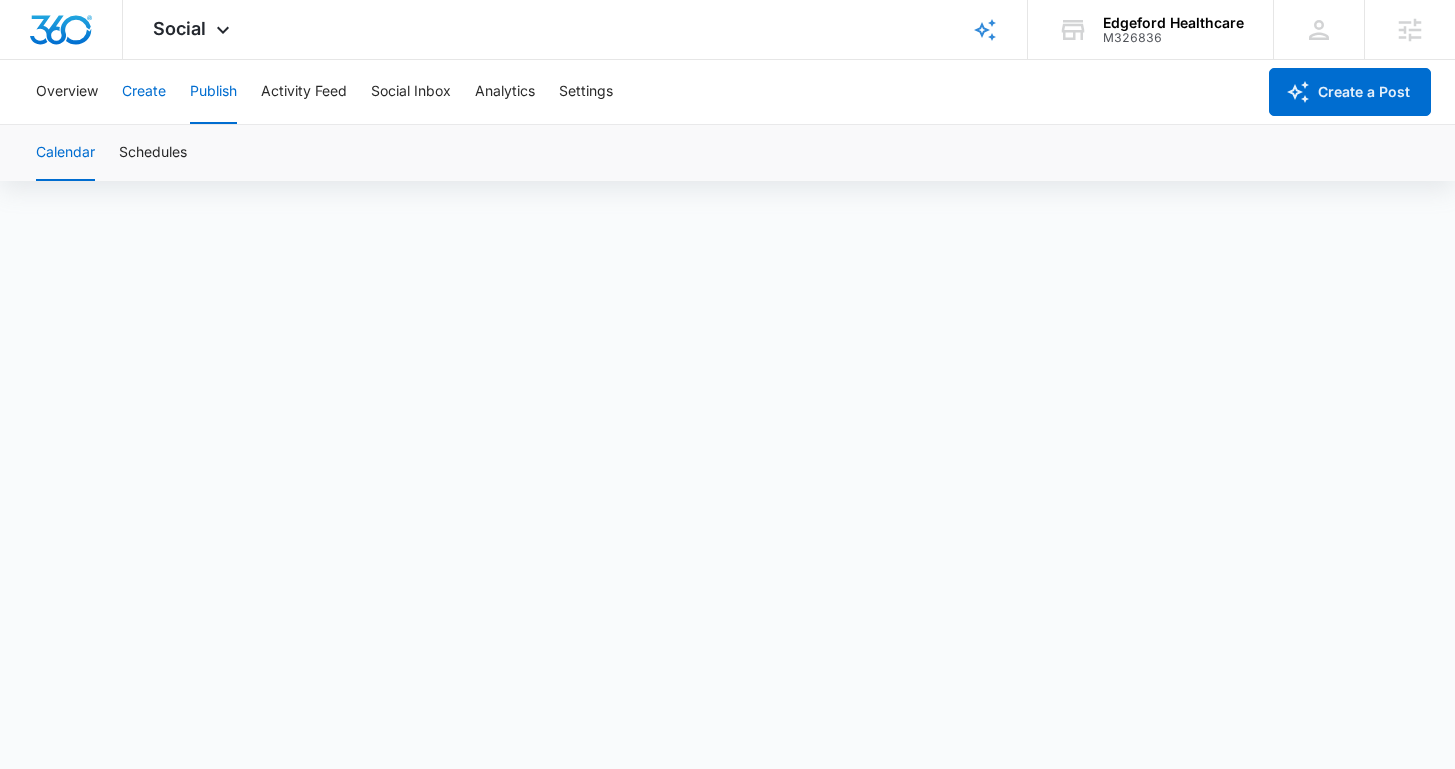 click on "Create" at bounding box center [144, 92] 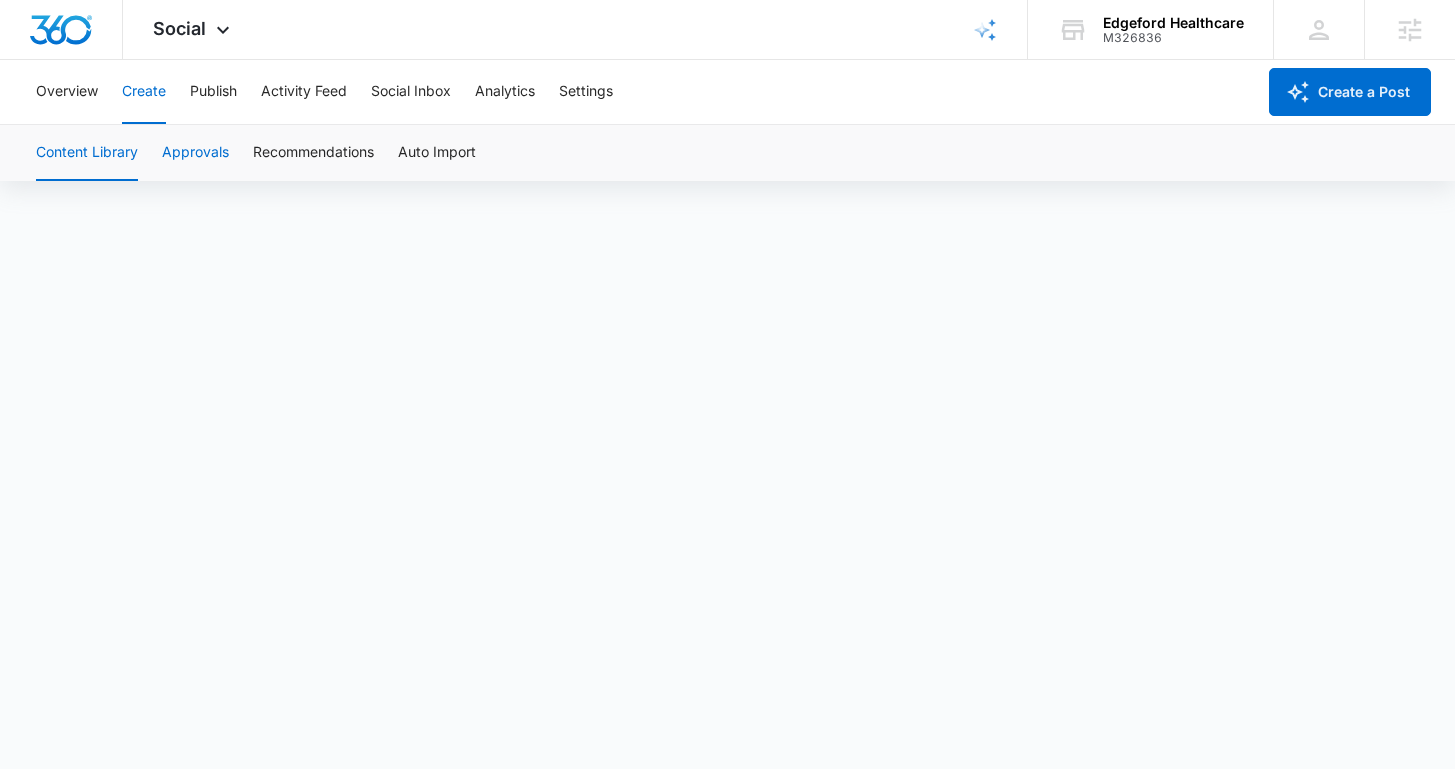 drag, startPoint x: 174, startPoint y: 149, endPoint x: 194, endPoint y: 159, distance: 22.36068 